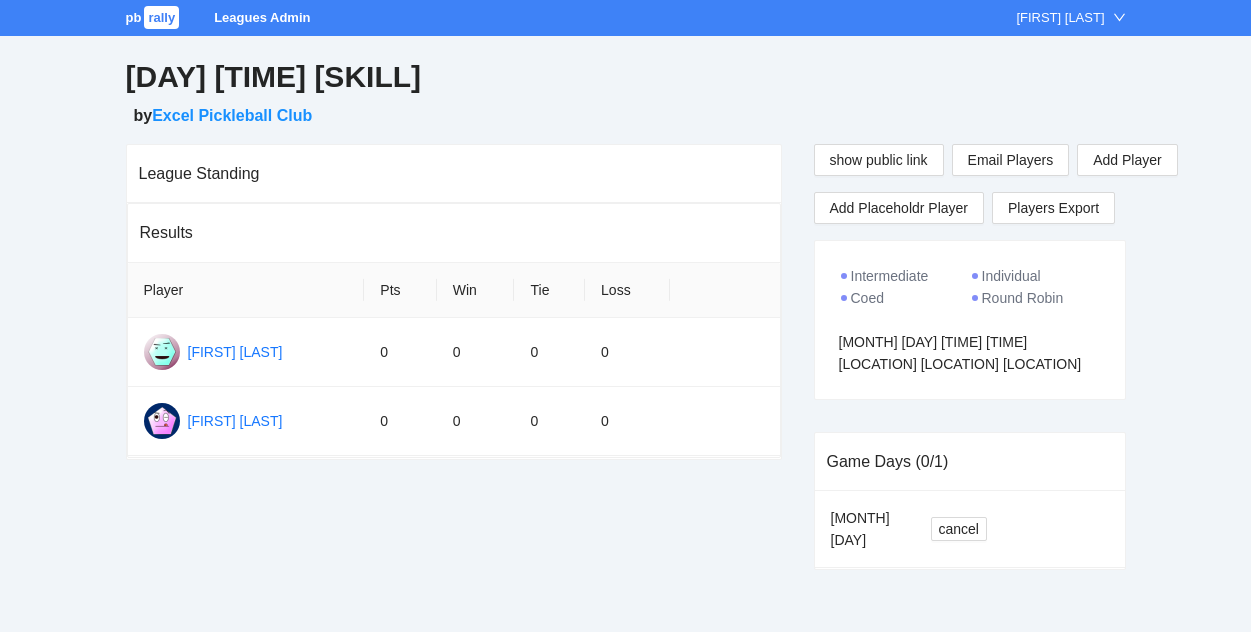 scroll, scrollTop: 0, scrollLeft: 0, axis: both 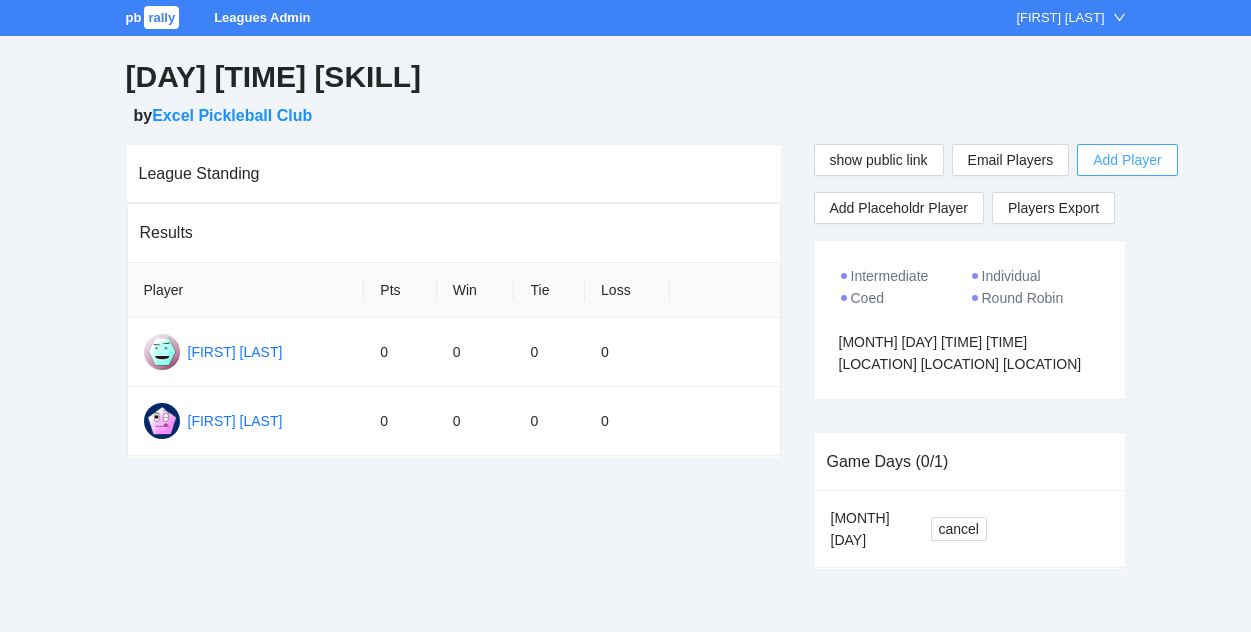 click on "Add Player" at bounding box center [1127, 160] 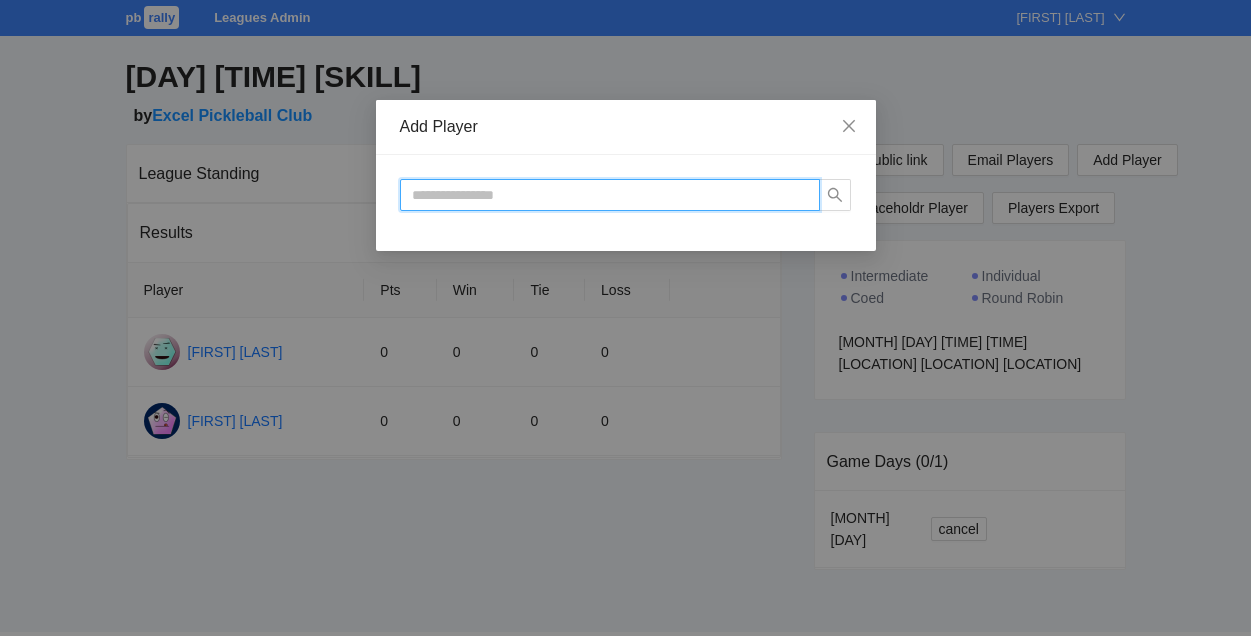 click at bounding box center [610, 195] 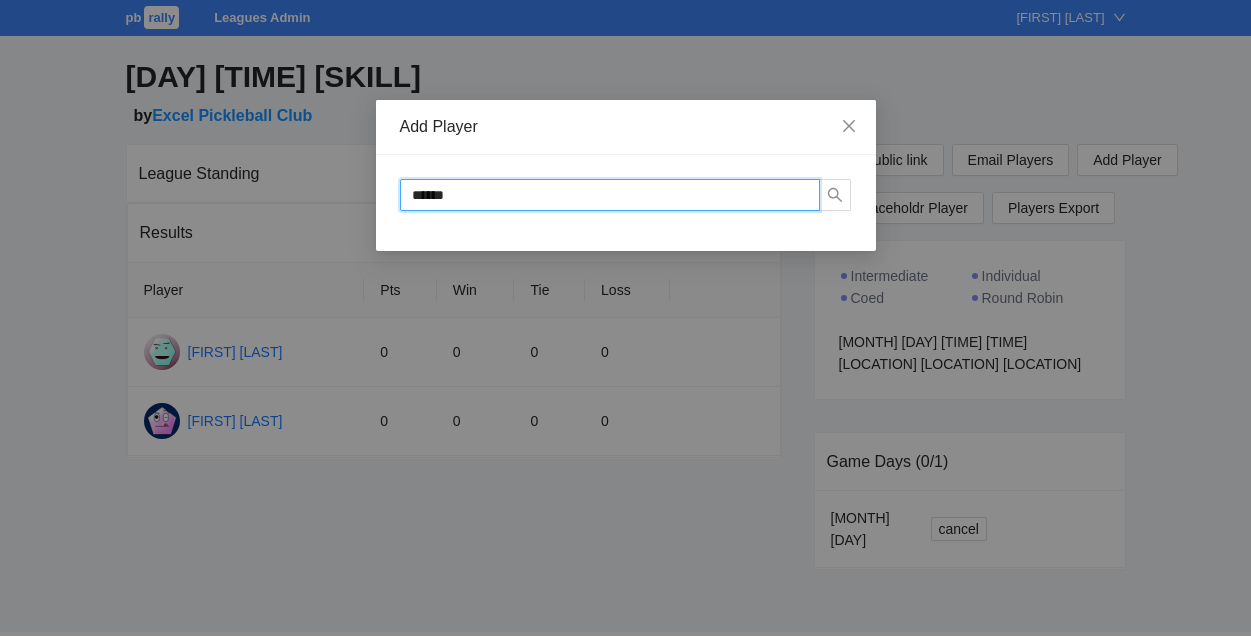 type on "*****" 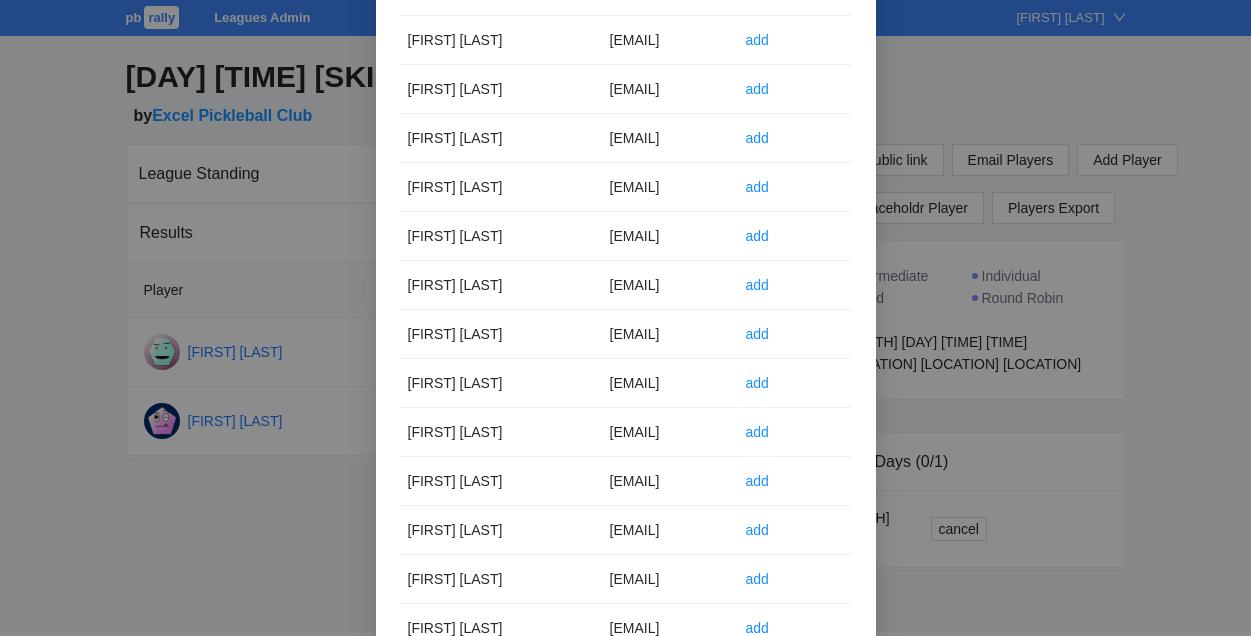 scroll, scrollTop: 379, scrollLeft: 0, axis: vertical 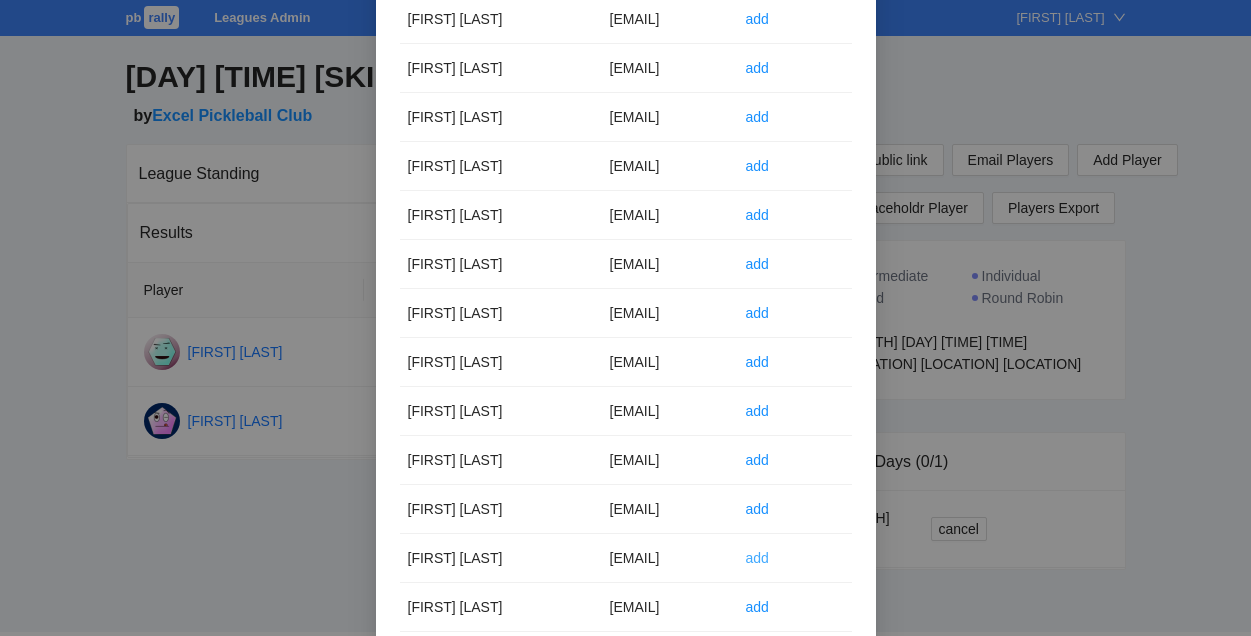 click on "add" at bounding box center [756, 558] 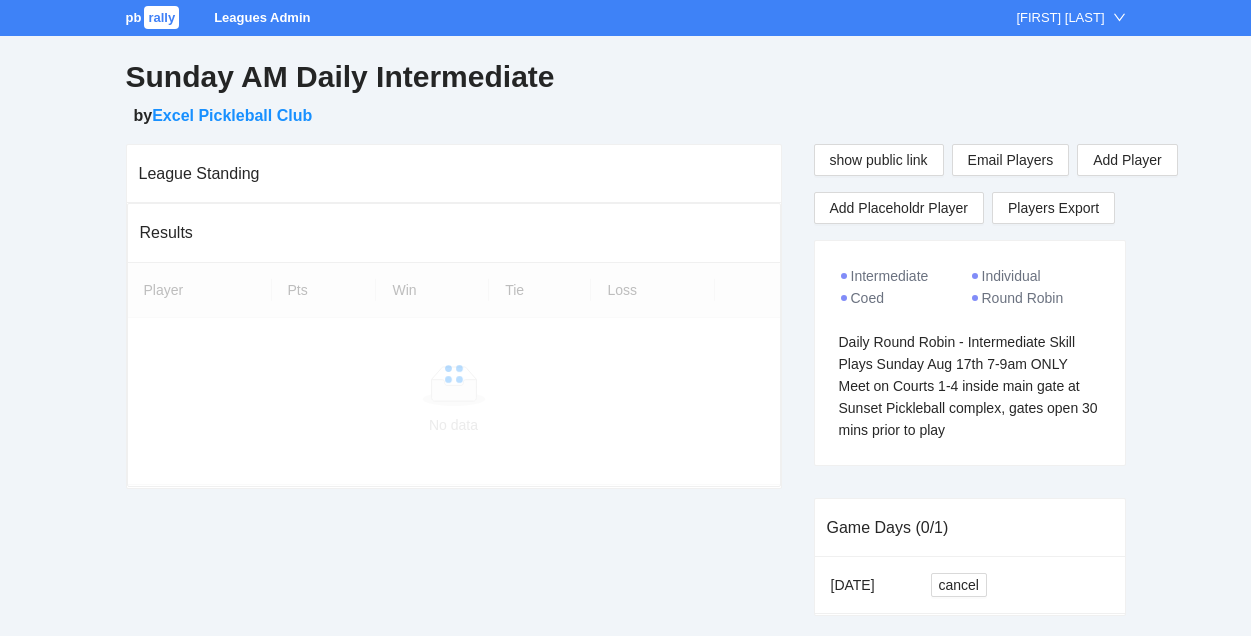 scroll, scrollTop: 0, scrollLeft: 0, axis: both 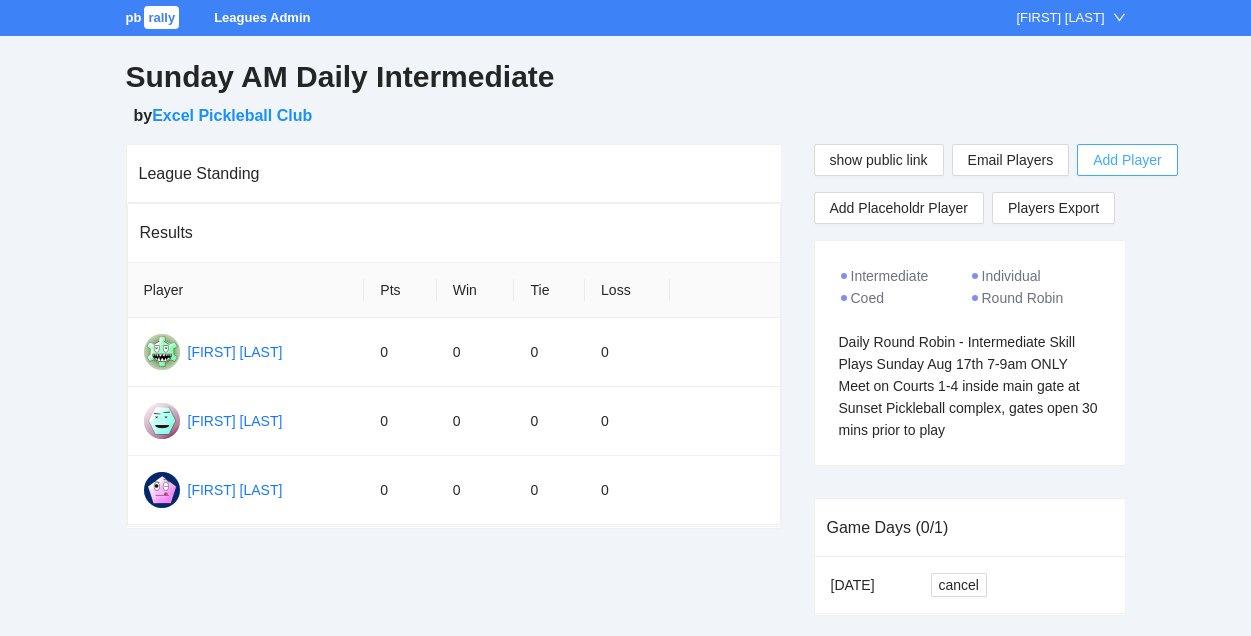 click on "Add Player" at bounding box center [1127, 160] 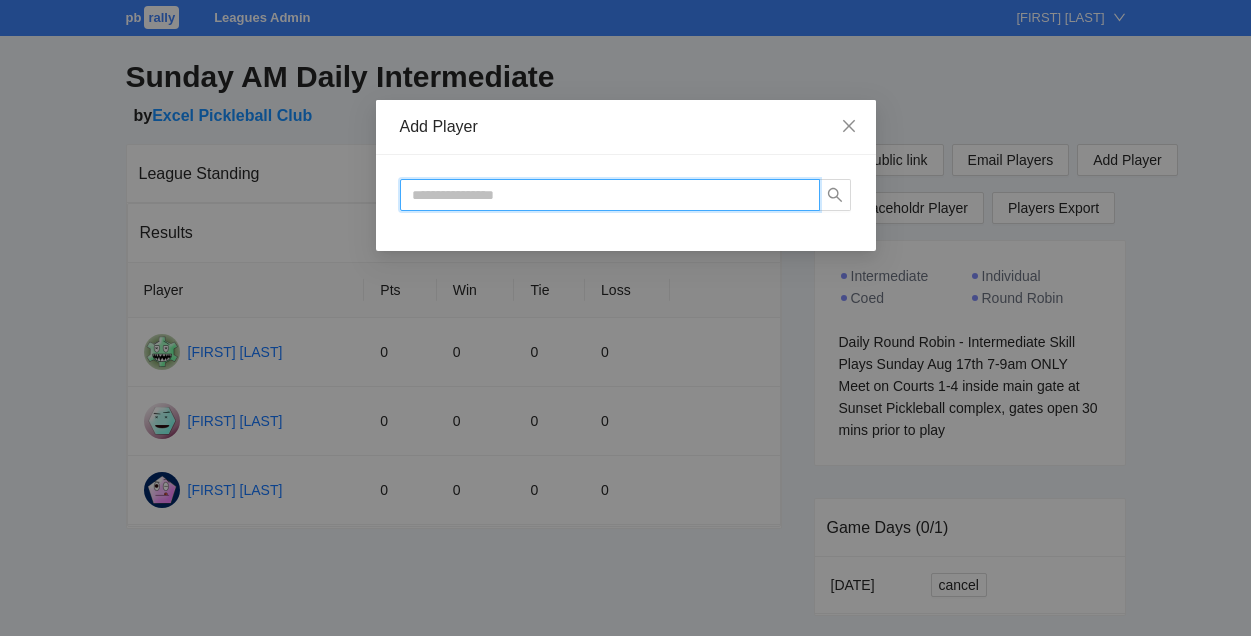 click at bounding box center (610, 195) 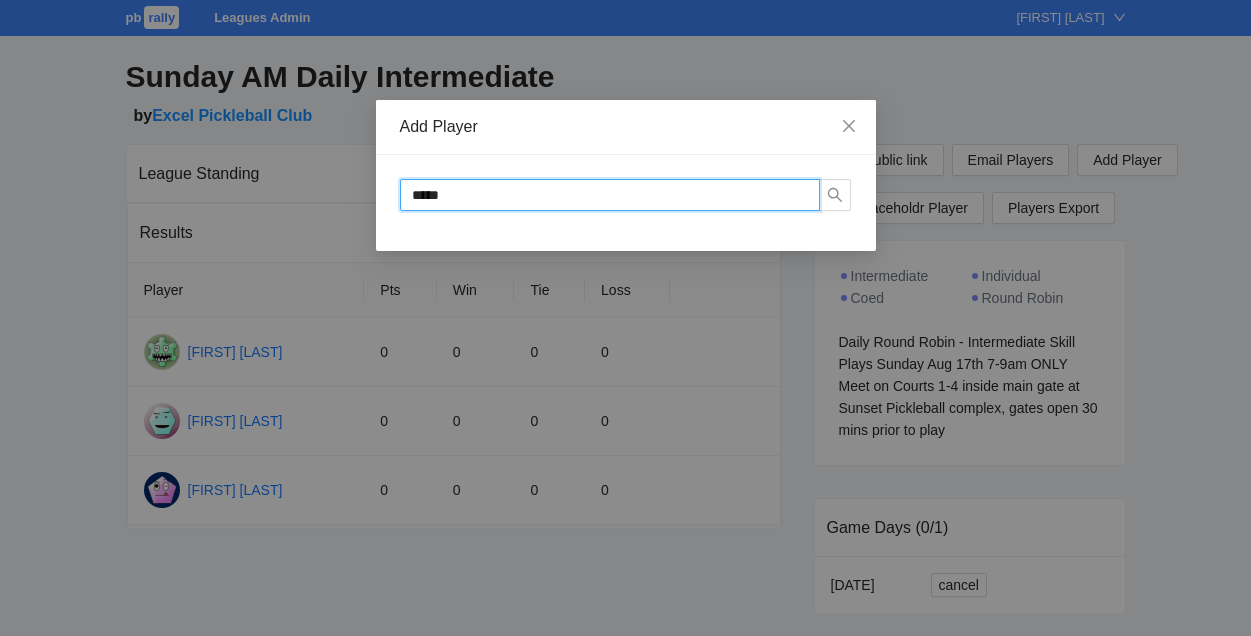type on "*****" 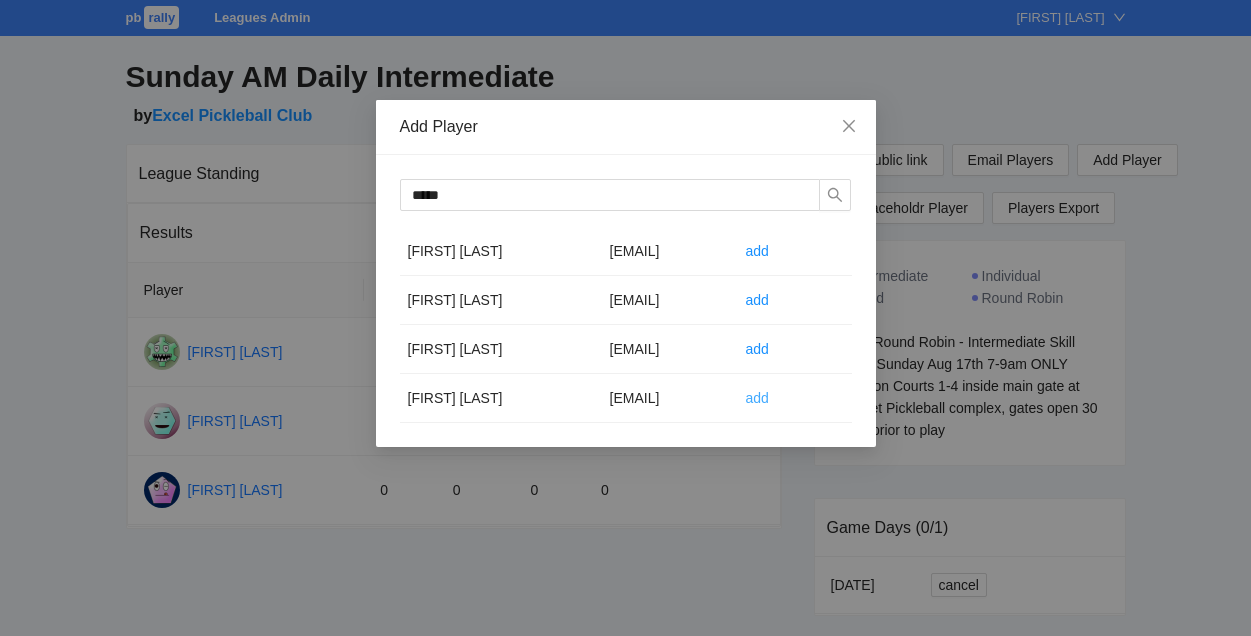 click on "add" at bounding box center (756, 398) 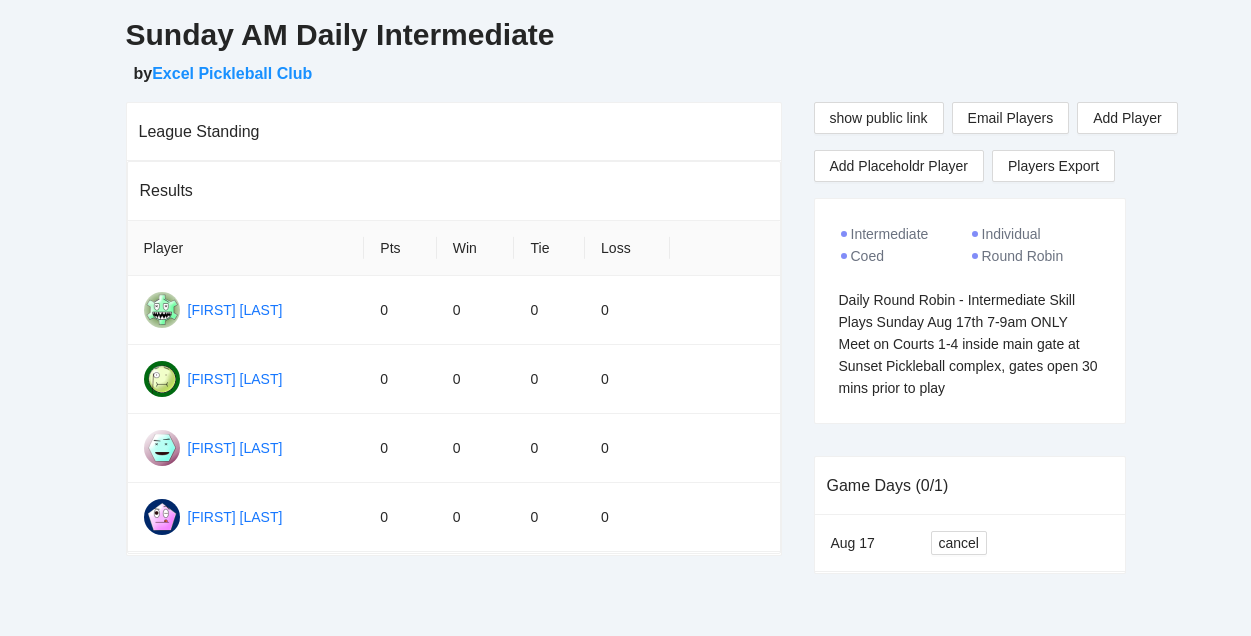 scroll, scrollTop: 0, scrollLeft: 0, axis: both 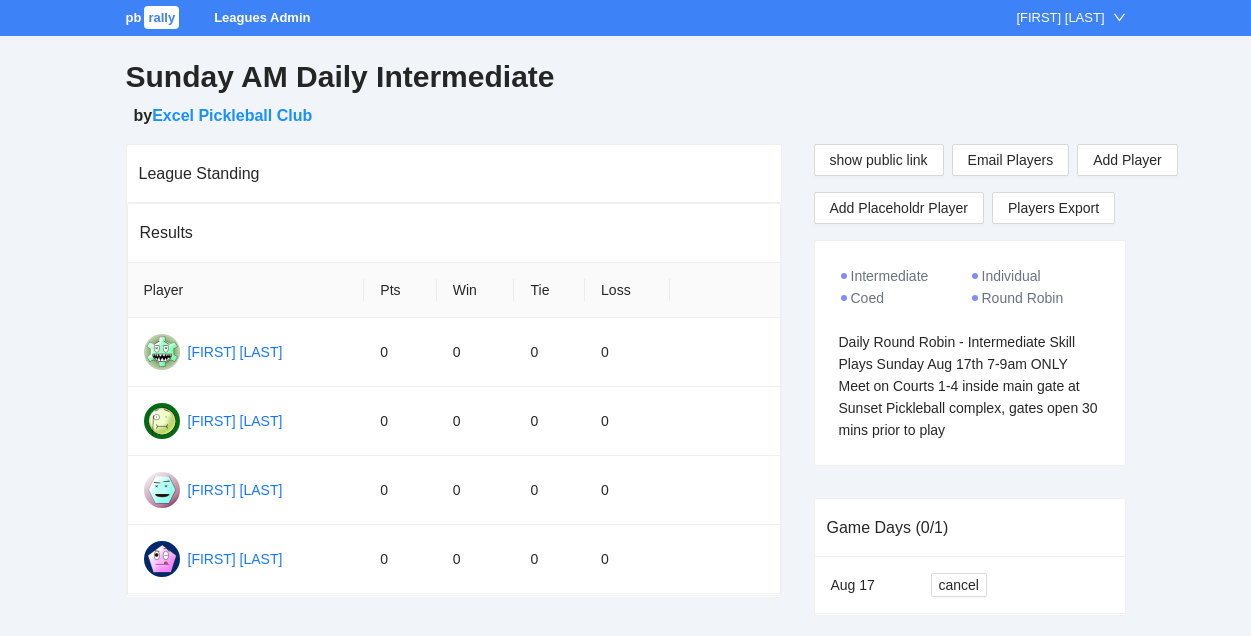 click on "rally" at bounding box center [161, 17] 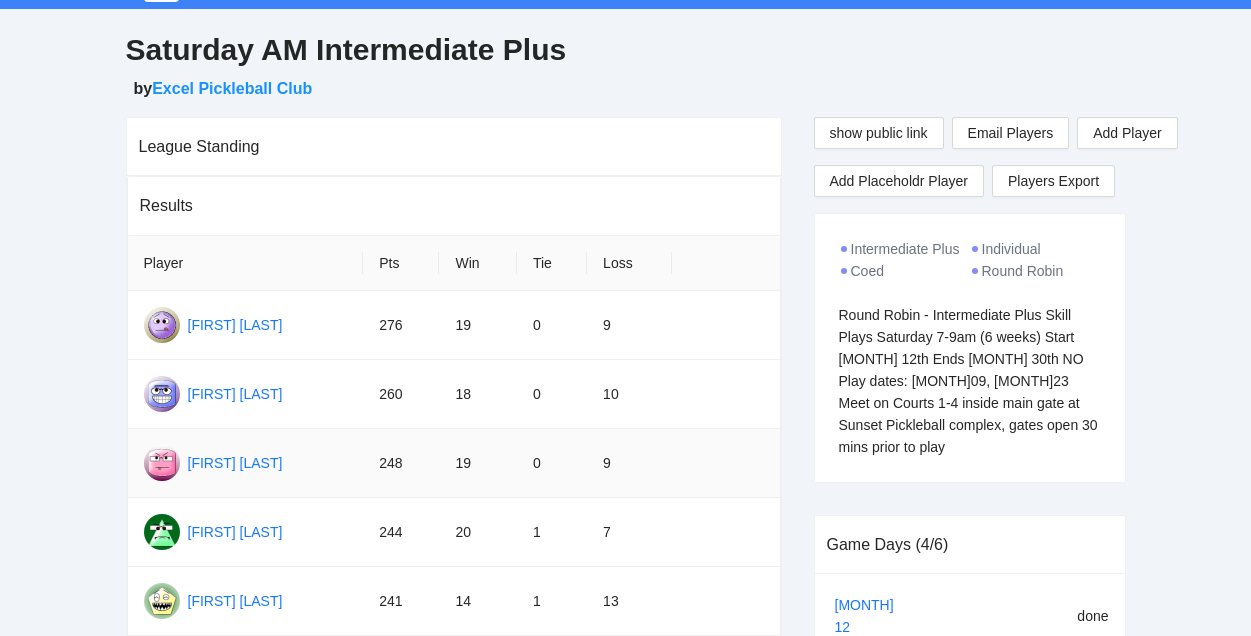 scroll, scrollTop: 0, scrollLeft: 0, axis: both 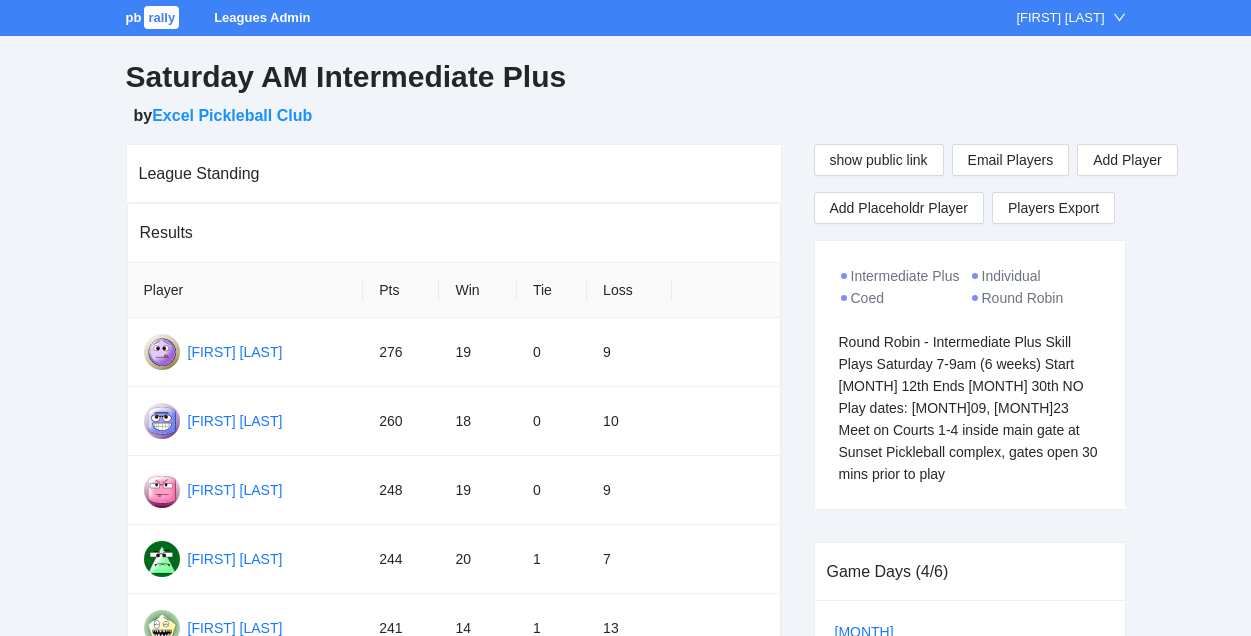 click on "rally" at bounding box center [161, 17] 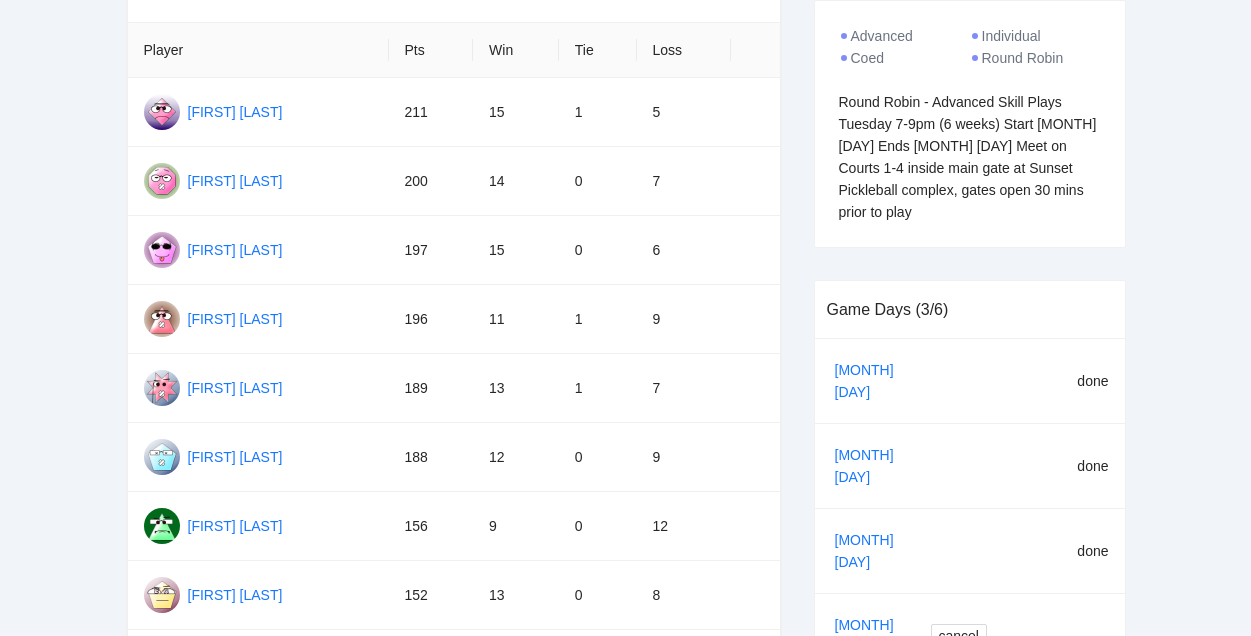 scroll, scrollTop: 68, scrollLeft: 0, axis: vertical 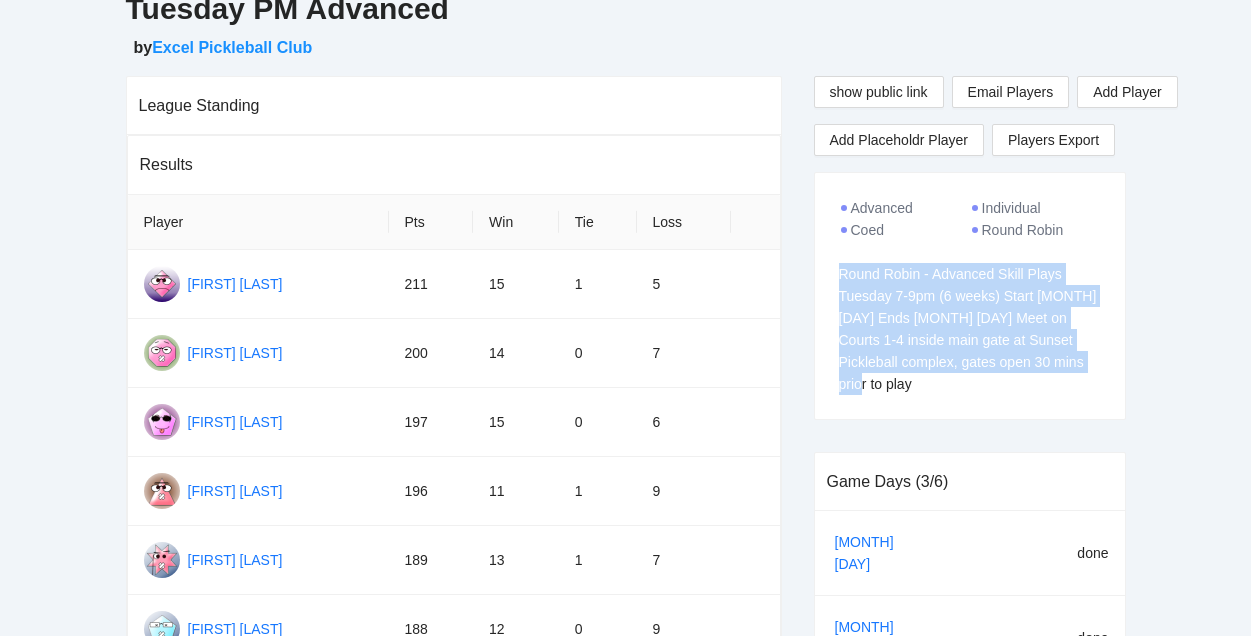drag, startPoint x: 835, startPoint y: 274, endPoint x: 1056, endPoint y: 378, distance: 244.24782 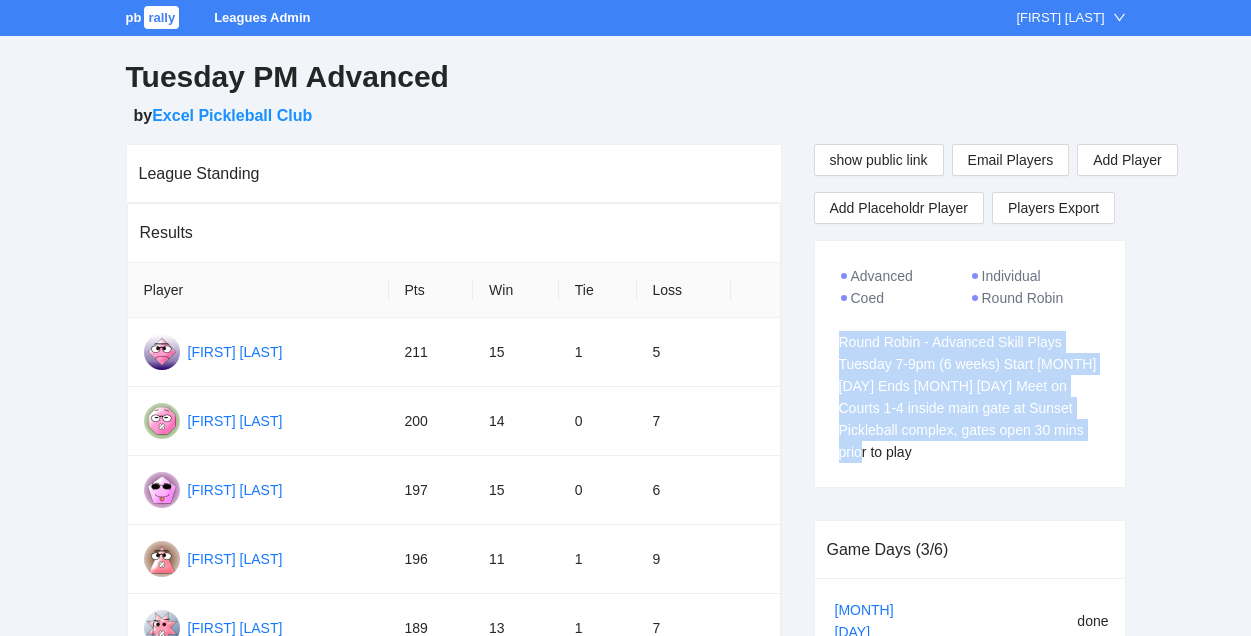 click on "rally" at bounding box center [161, 17] 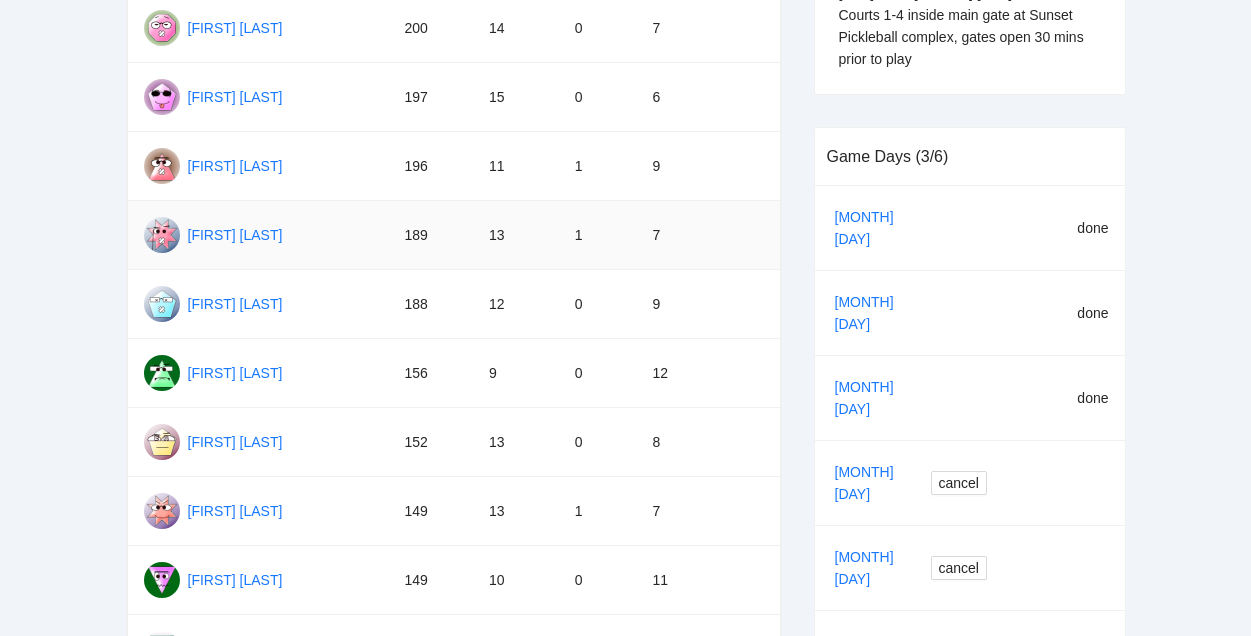 scroll, scrollTop: 0, scrollLeft: 0, axis: both 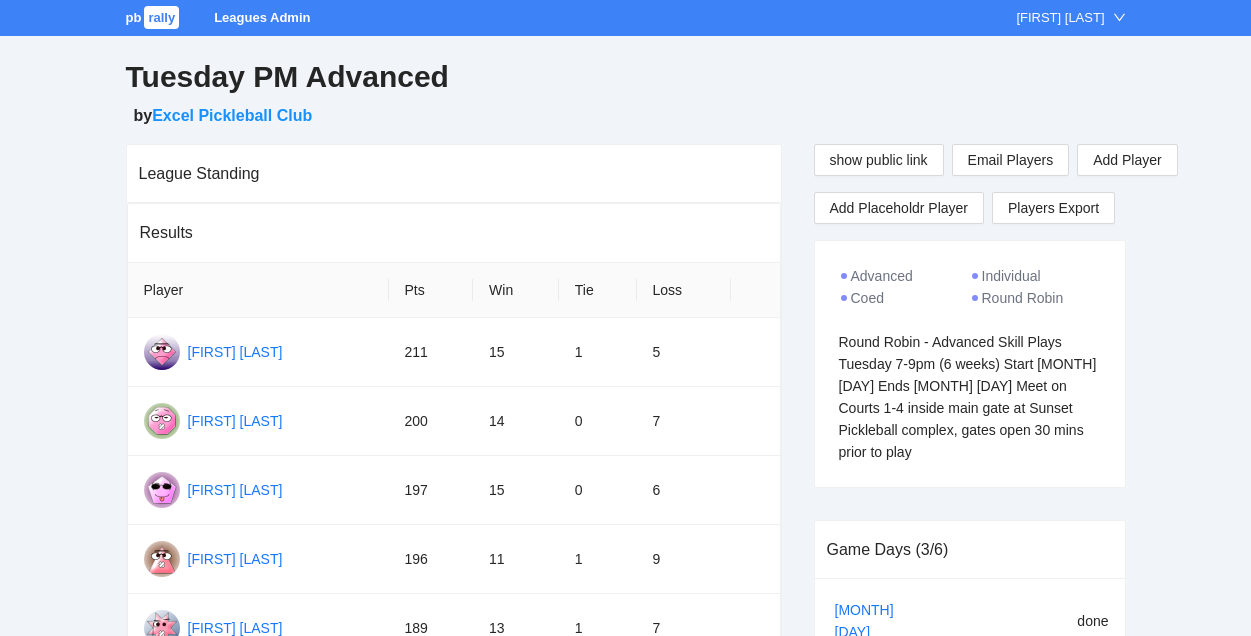 click on "rally" at bounding box center (161, 17) 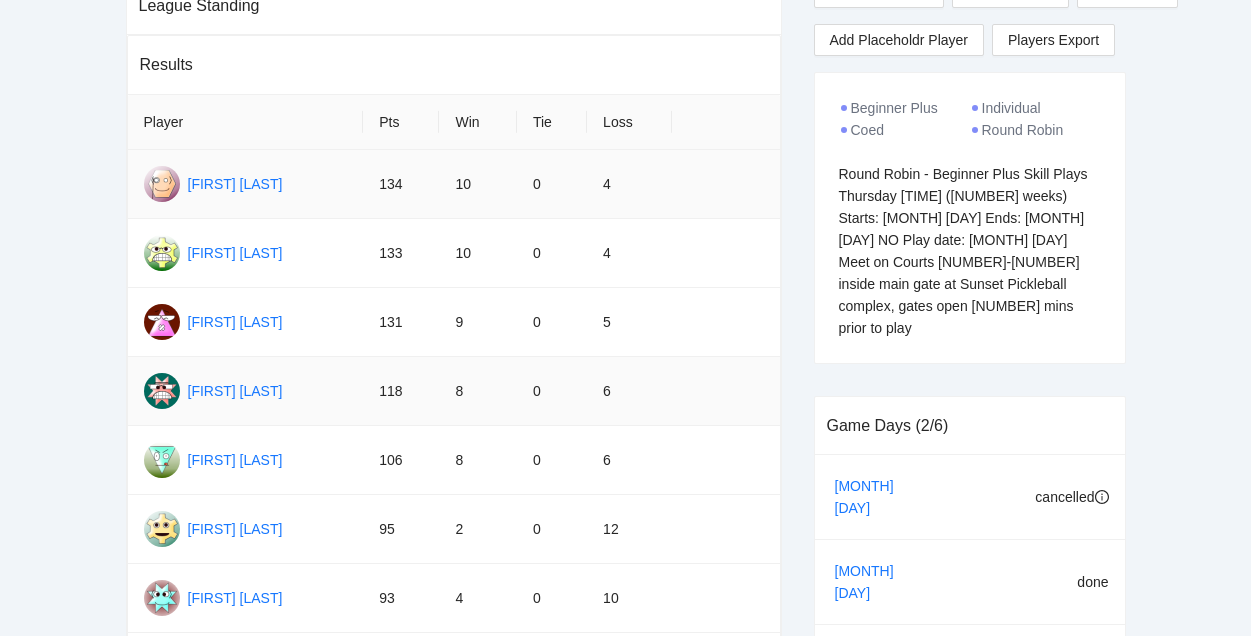scroll, scrollTop: 0, scrollLeft: 0, axis: both 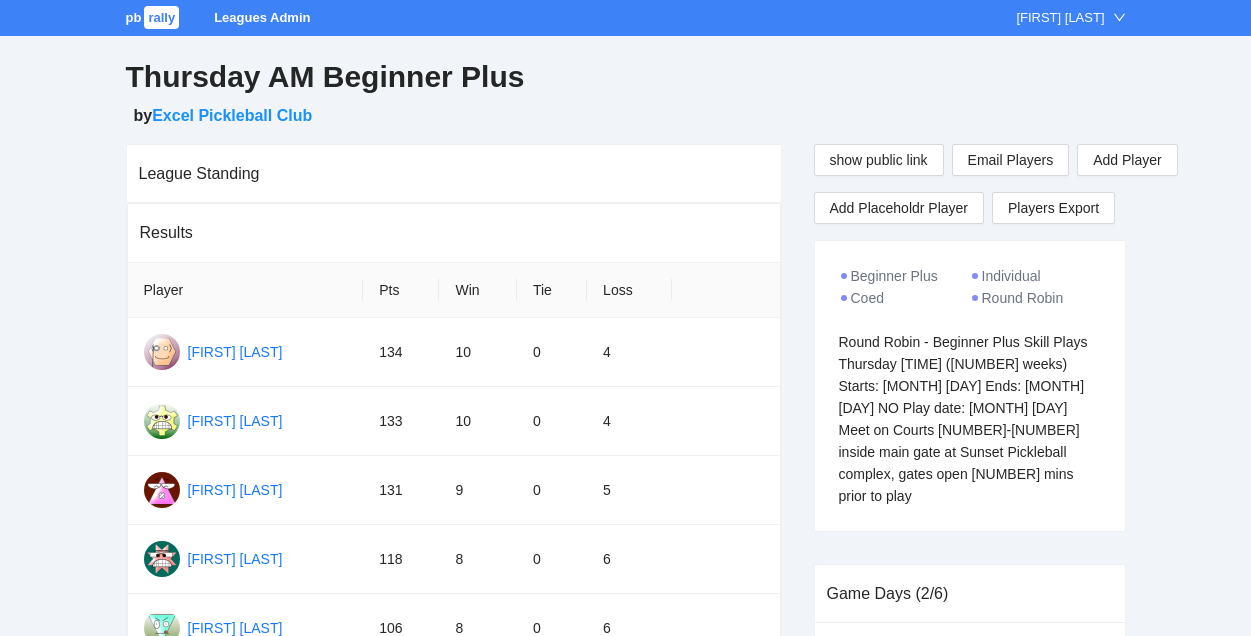 click on "rally" at bounding box center [161, 17] 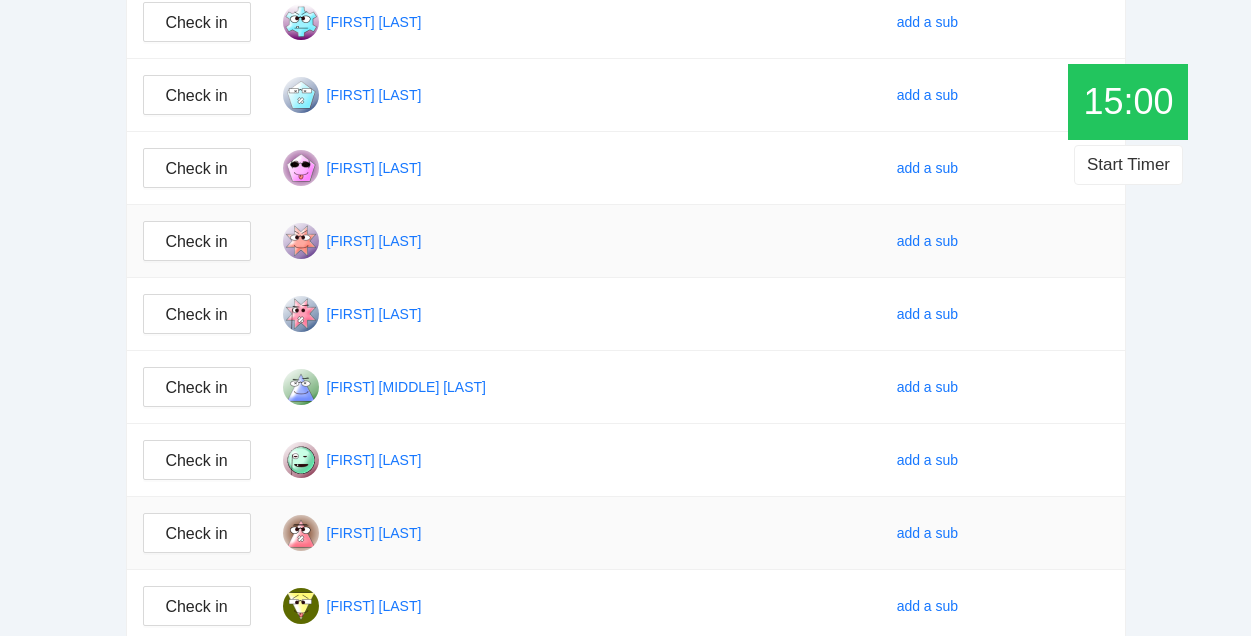 scroll, scrollTop: 325, scrollLeft: 0, axis: vertical 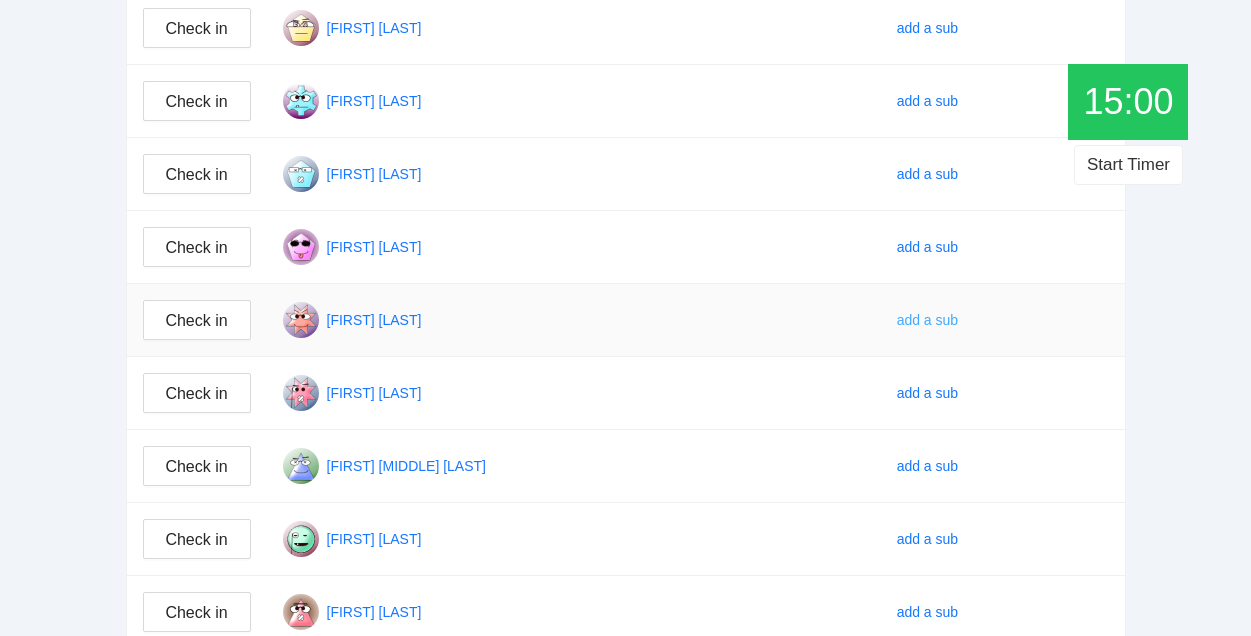 click on "add a sub" at bounding box center [928, 320] 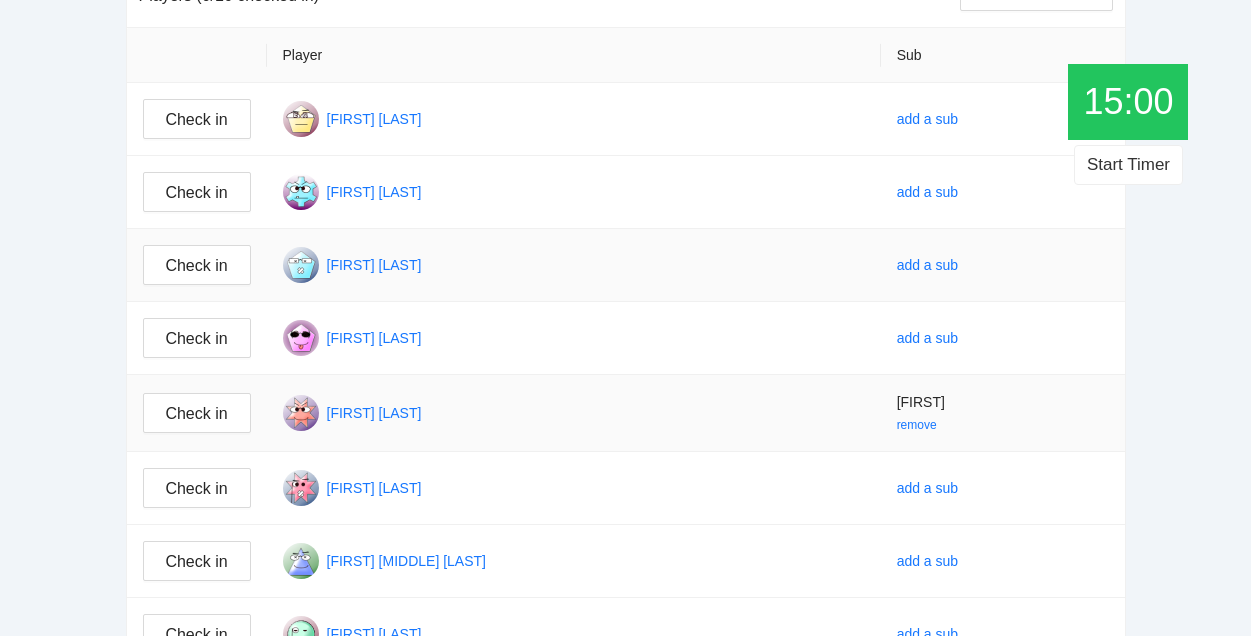 scroll, scrollTop: 233, scrollLeft: 0, axis: vertical 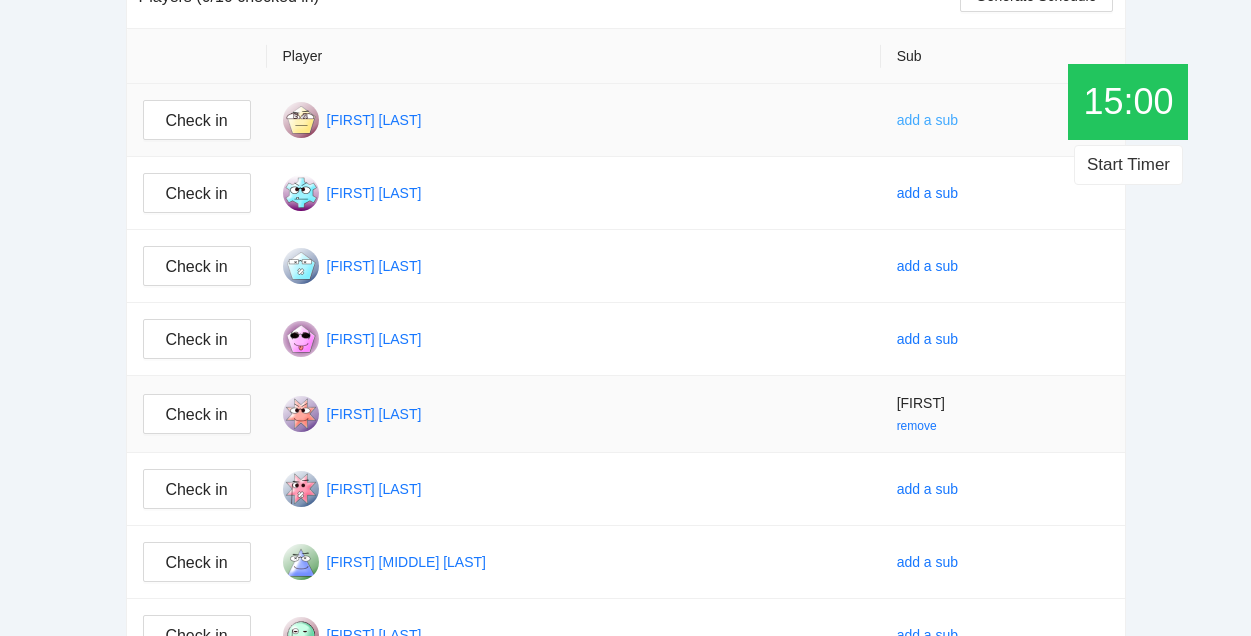 click on "add a sub" at bounding box center [928, 120] 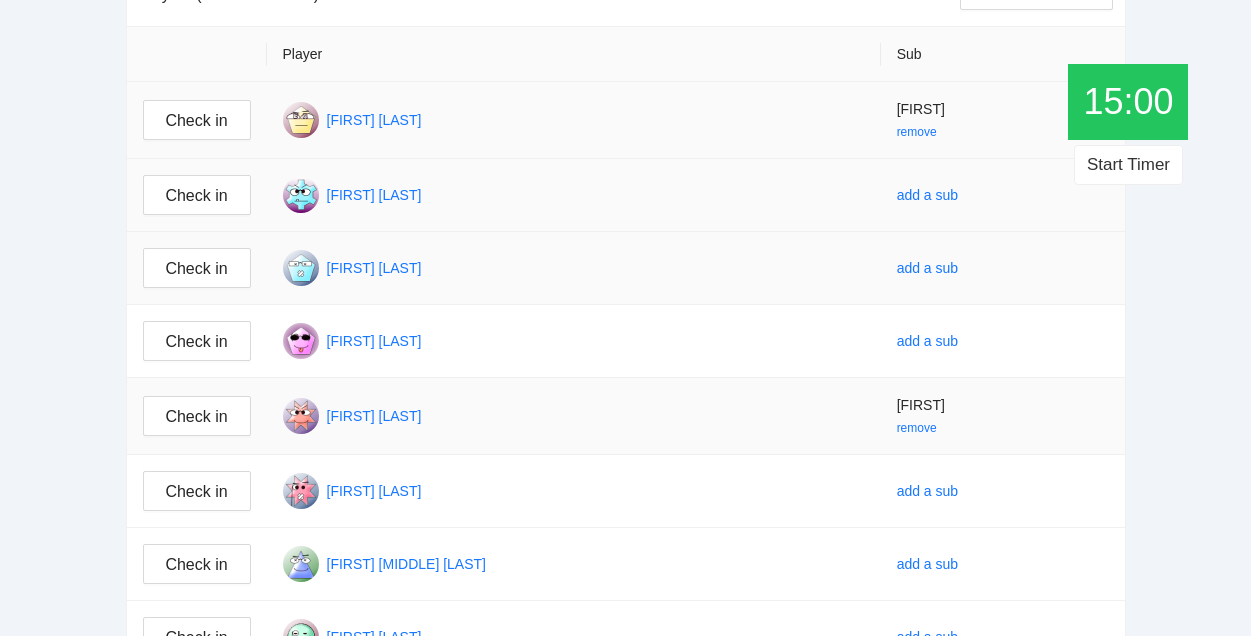 scroll, scrollTop: 0, scrollLeft: 0, axis: both 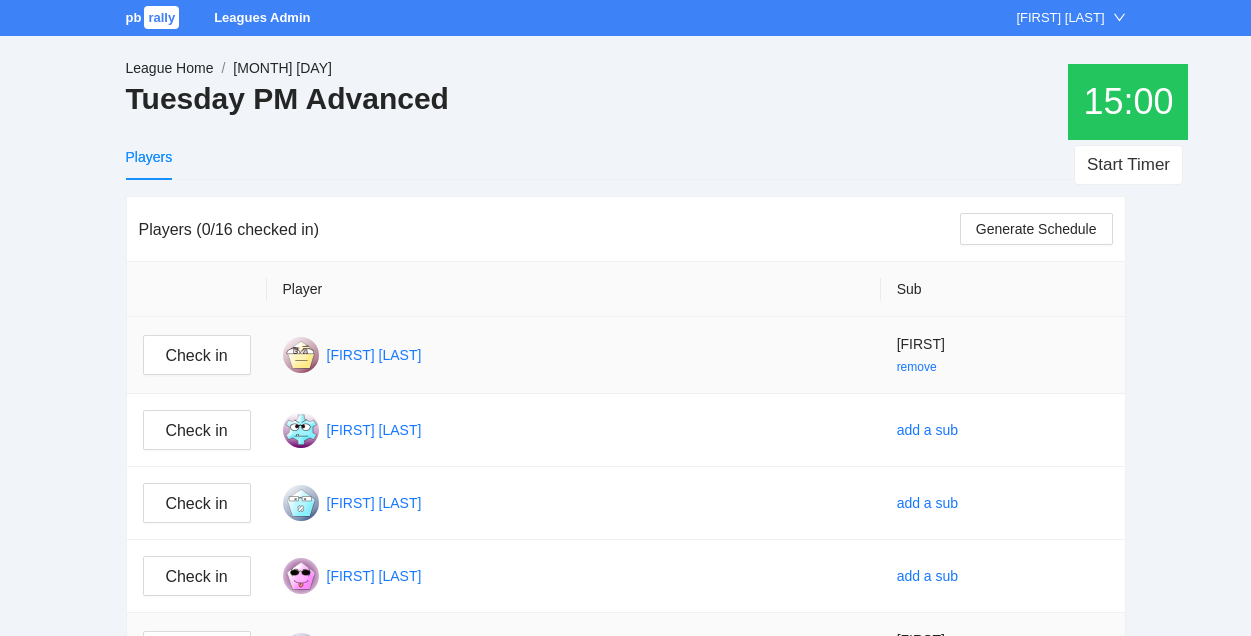 click on "League Home" at bounding box center (170, 68) 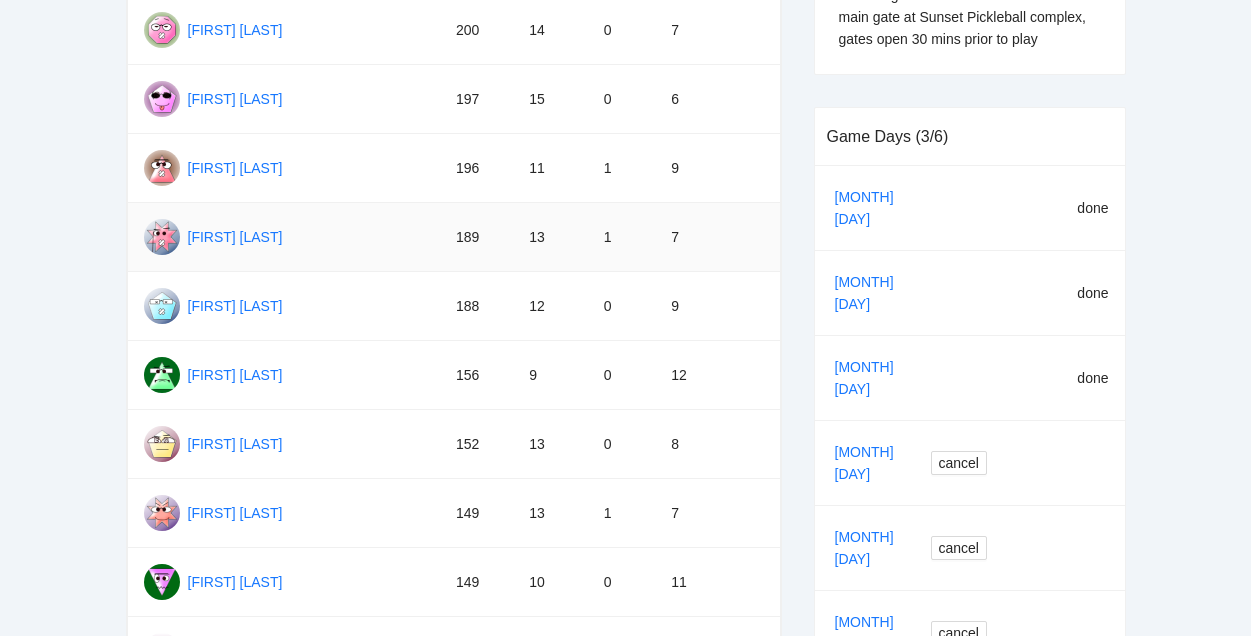 scroll, scrollTop: 393, scrollLeft: 0, axis: vertical 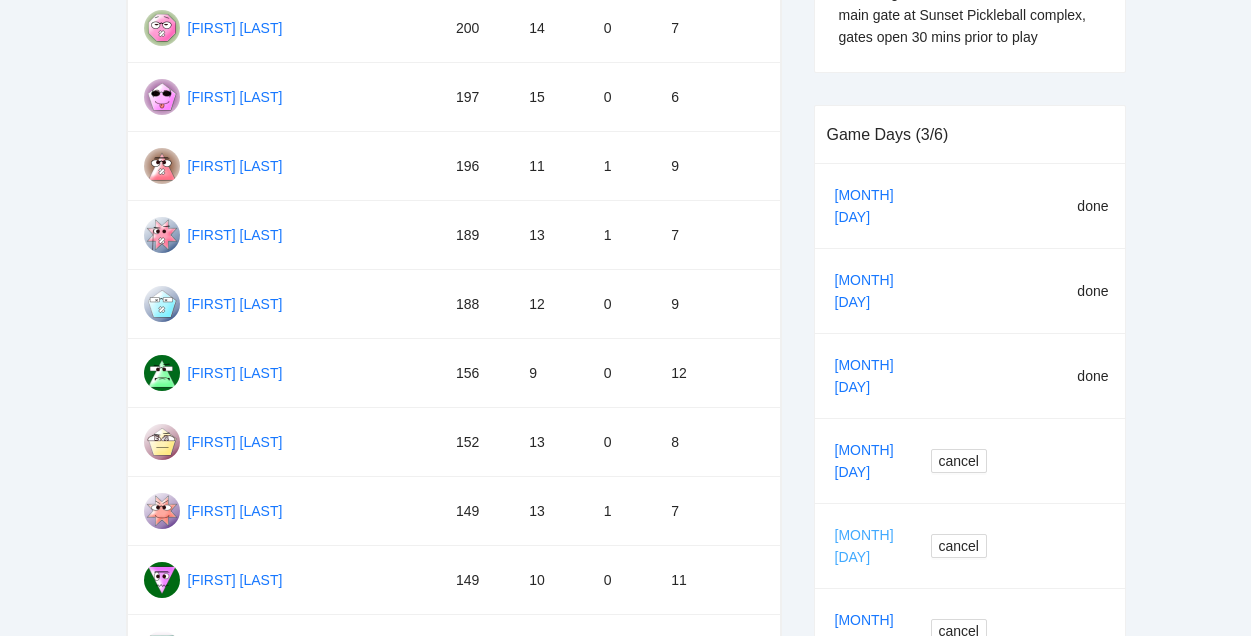 click on "[MONTH] [DAY]" at bounding box center [865, 546] 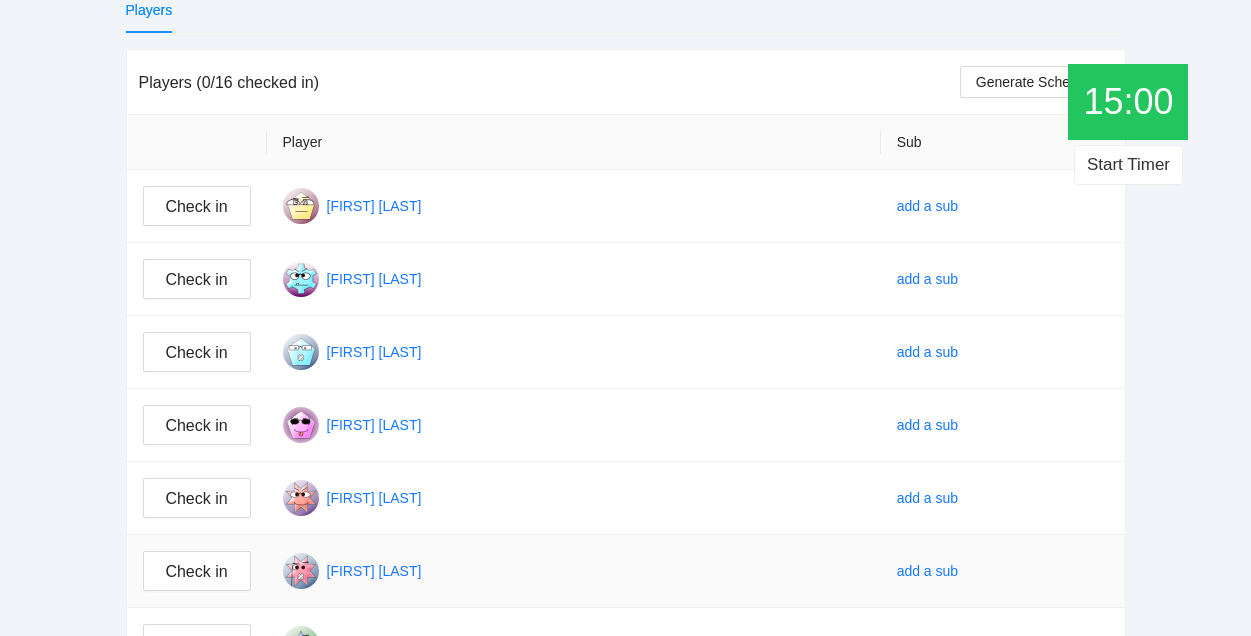 scroll, scrollTop: 144, scrollLeft: 0, axis: vertical 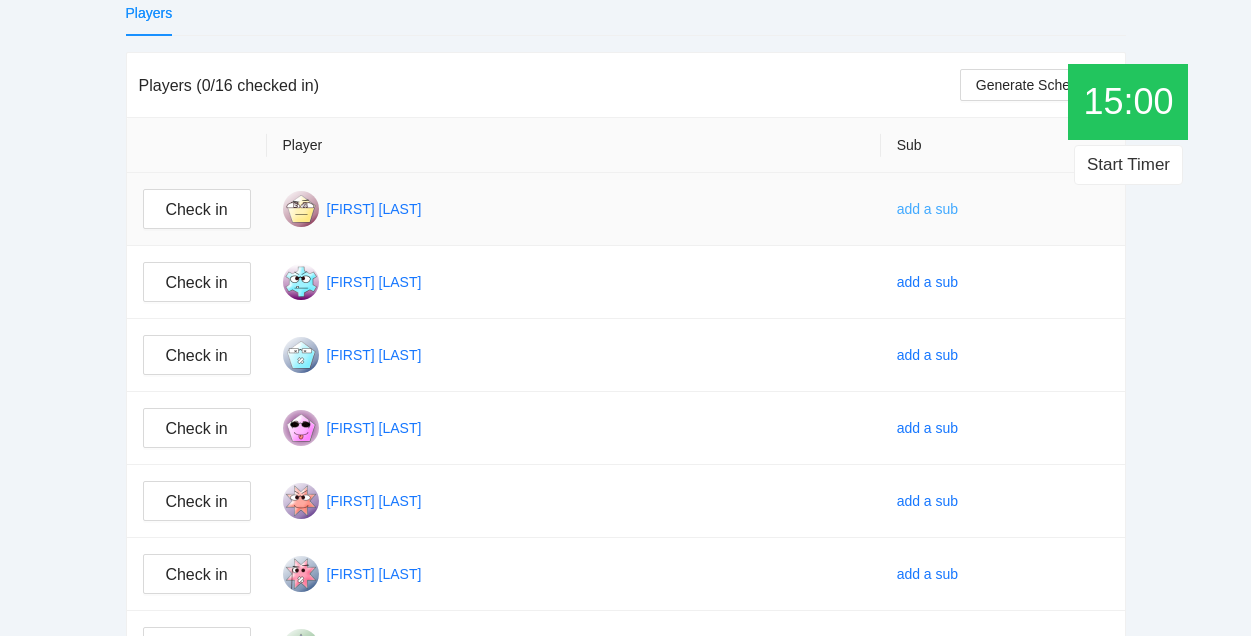 click on "add a sub" at bounding box center [928, 209] 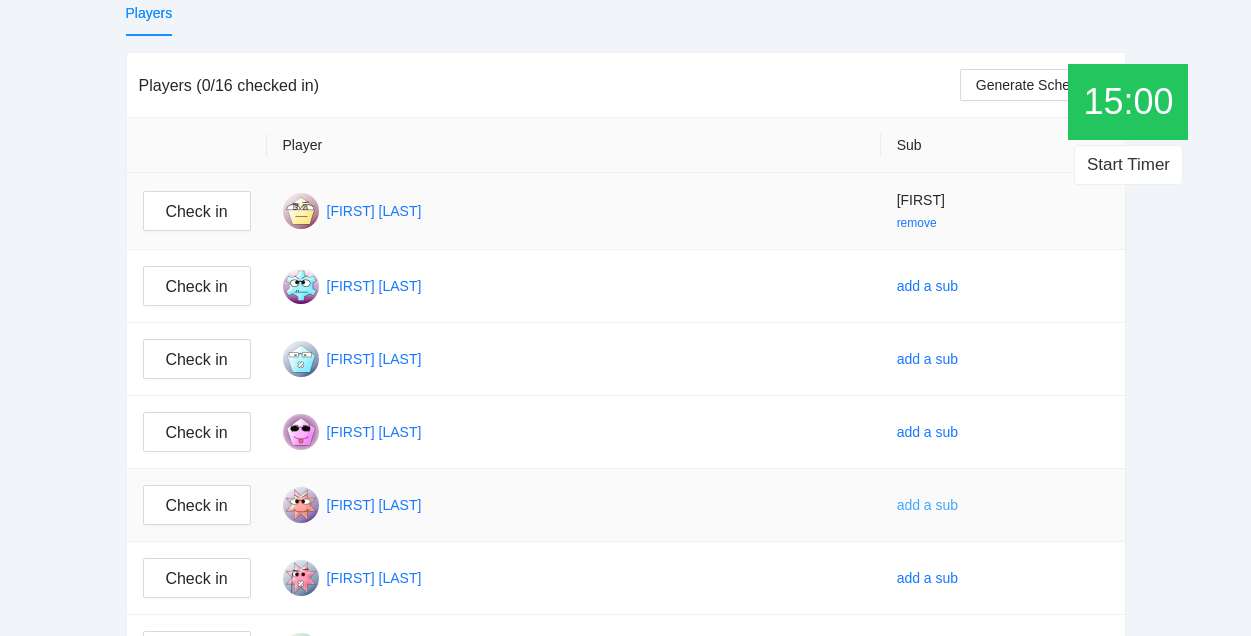 click on "add a sub" at bounding box center [928, 505] 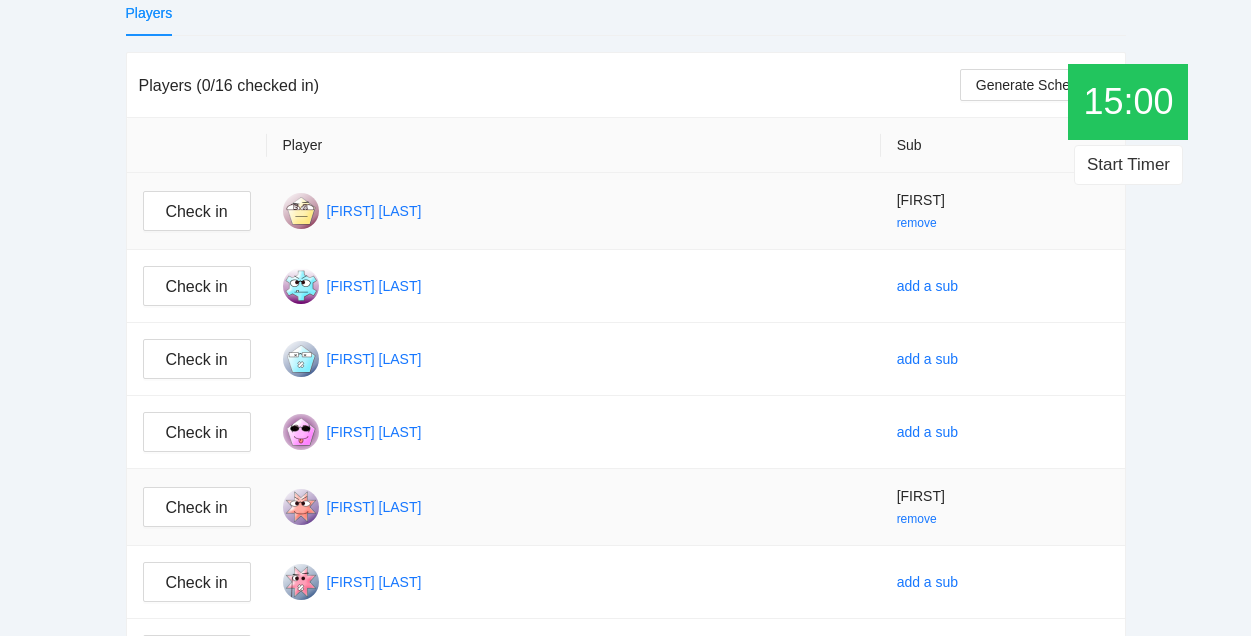 scroll, scrollTop: 0, scrollLeft: 0, axis: both 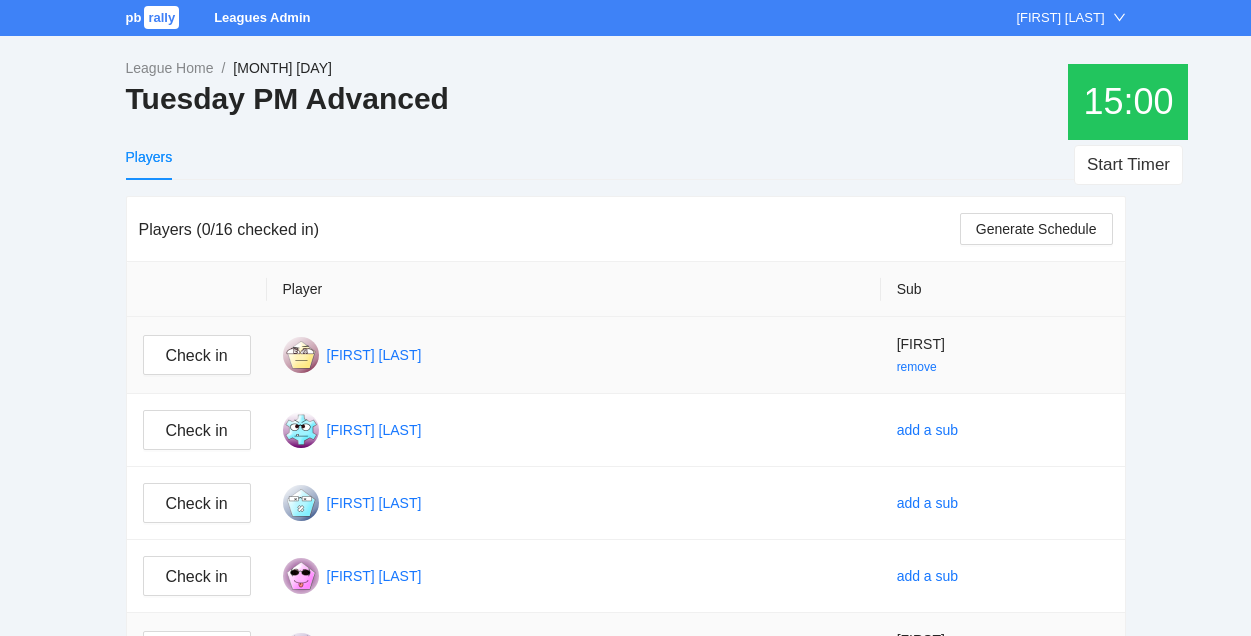 click on "rally" at bounding box center (161, 17) 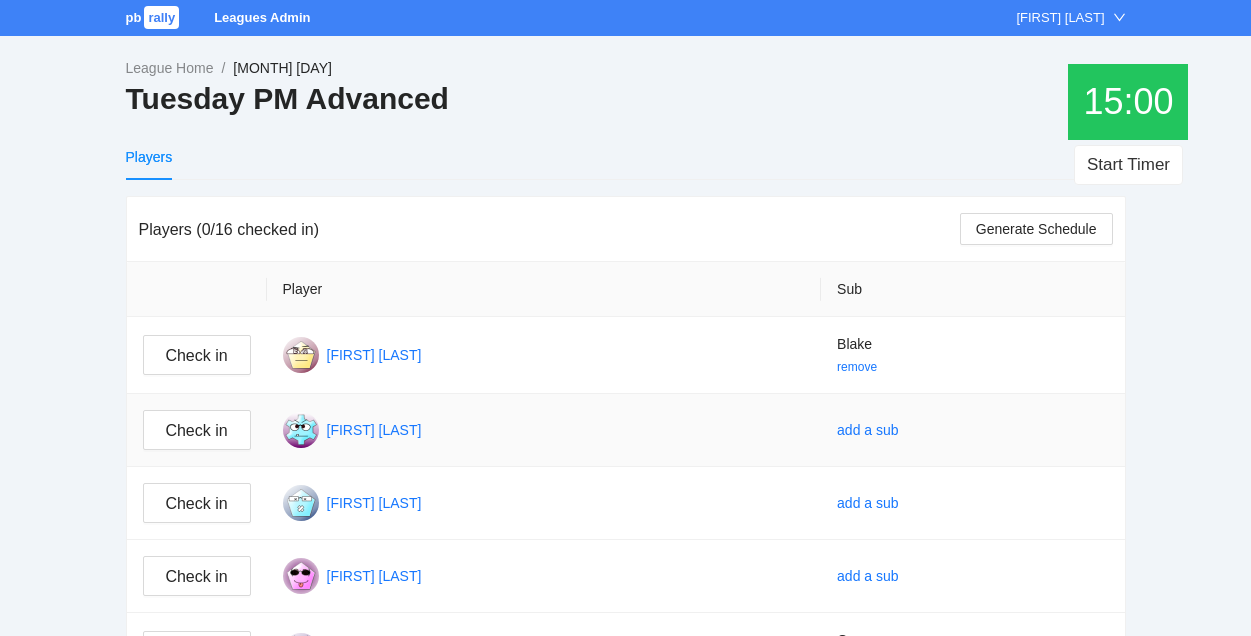 scroll, scrollTop: 0, scrollLeft: 0, axis: both 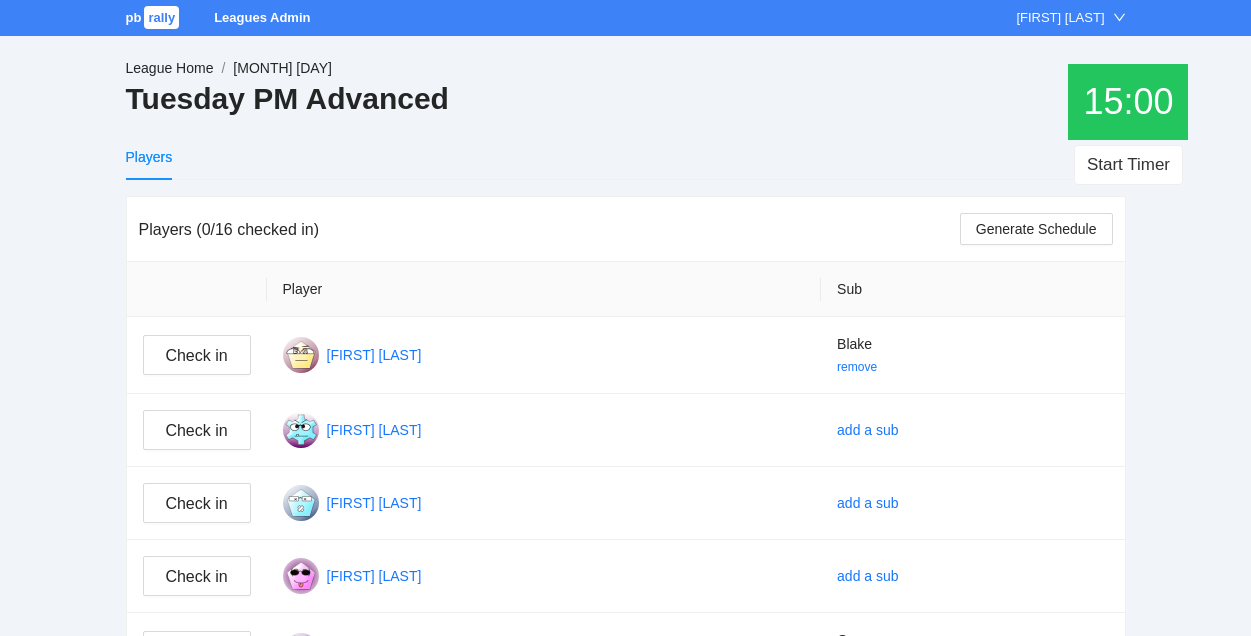 click on "League Home" at bounding box center [170, 68] 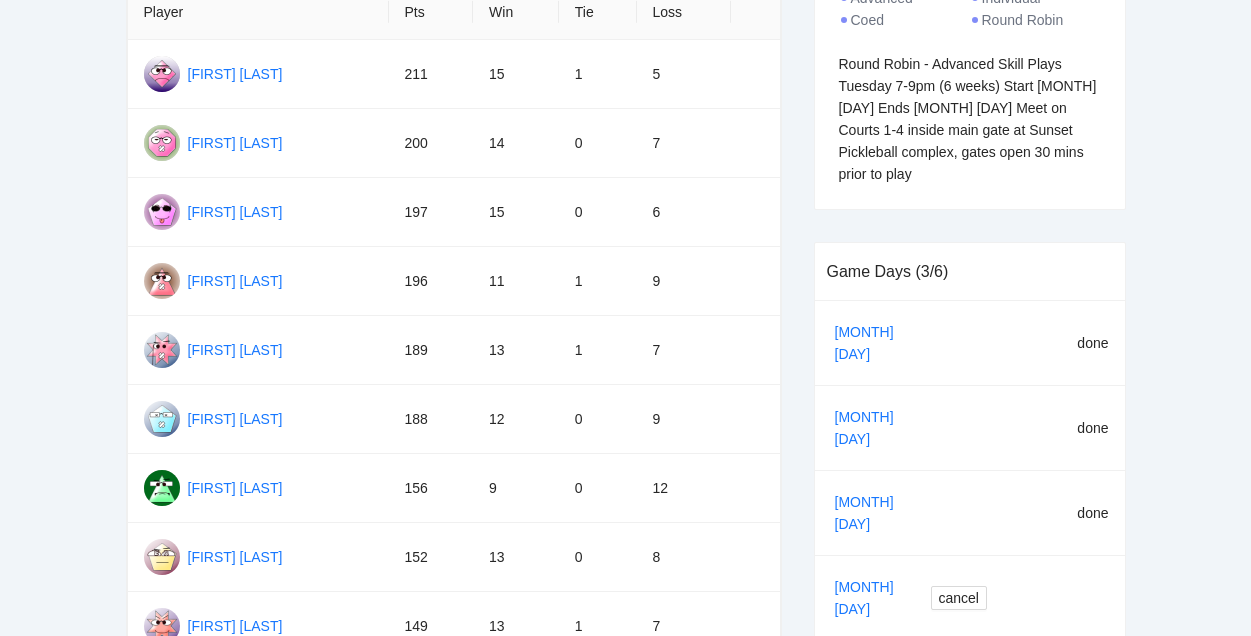 scroll, scrollTop: 374, scrollLeft: 0, axis: vertical 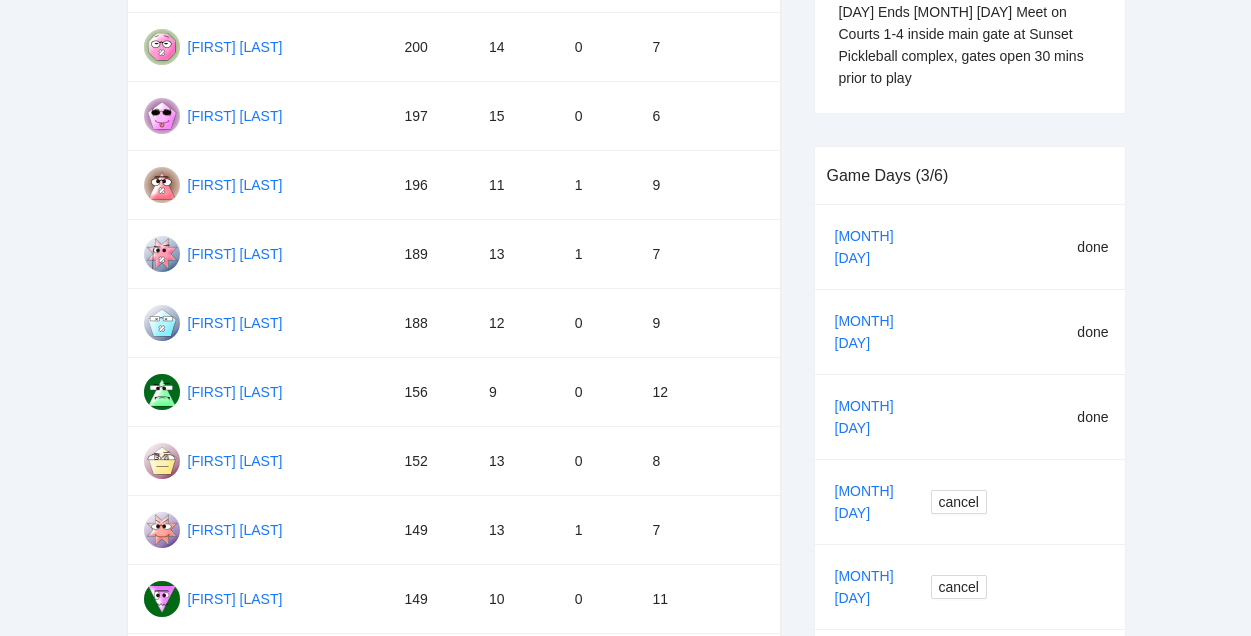 click on "[MONTH] [DAY]" at bounding box center (865, 672) 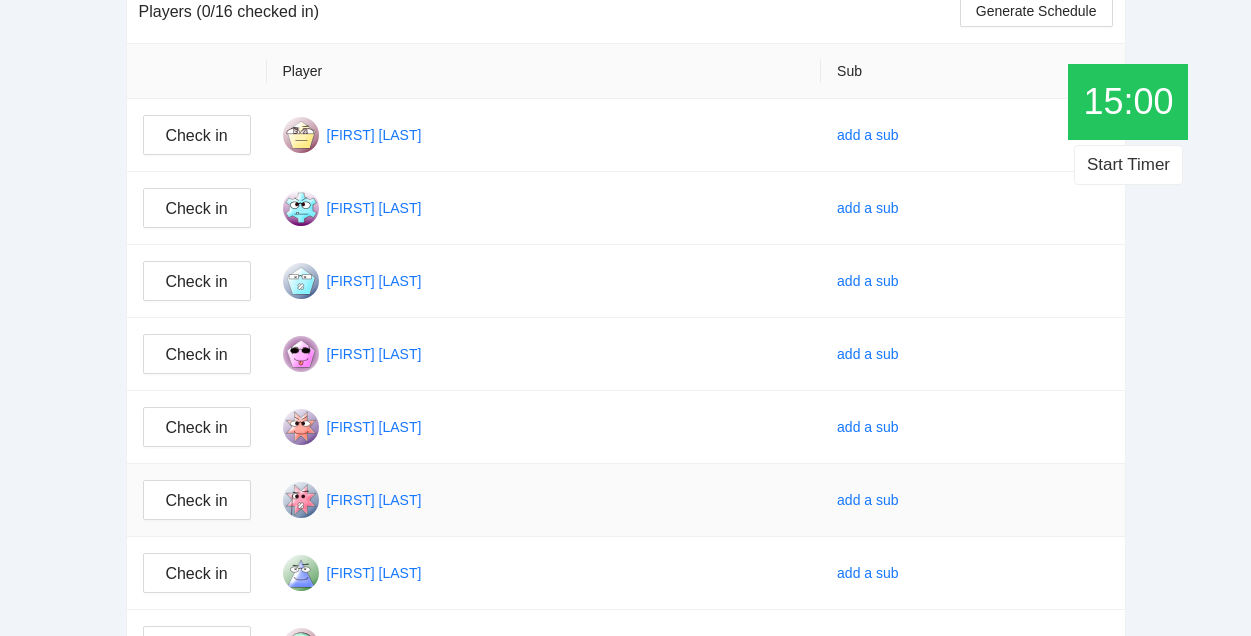 scroll, scrollTop: 160, scrollLeft: 0, axis: vertical 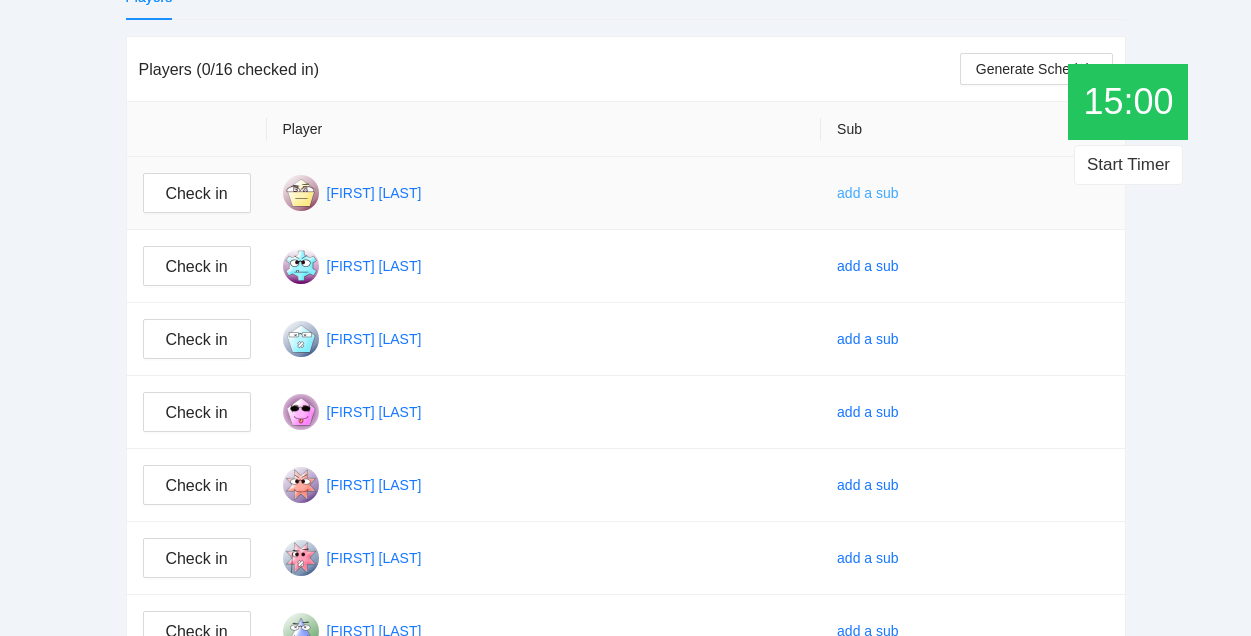 click on "add a sub" at bounding box center (868, 193) 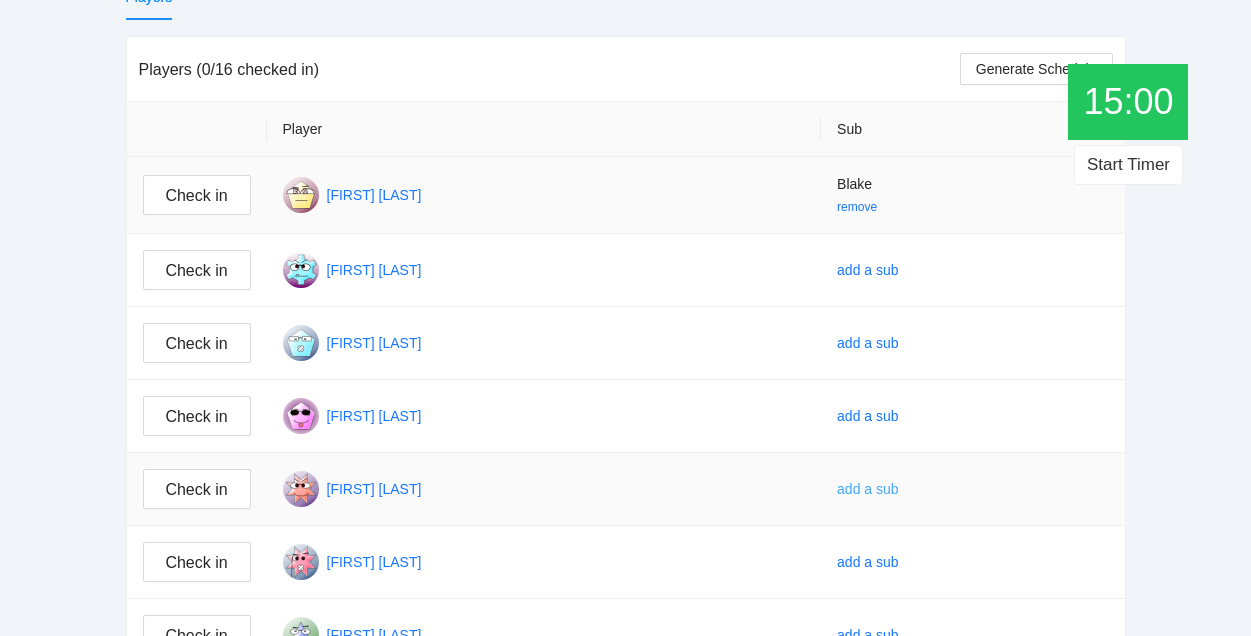 click on "add a sub" at bounding box center [868, 489] 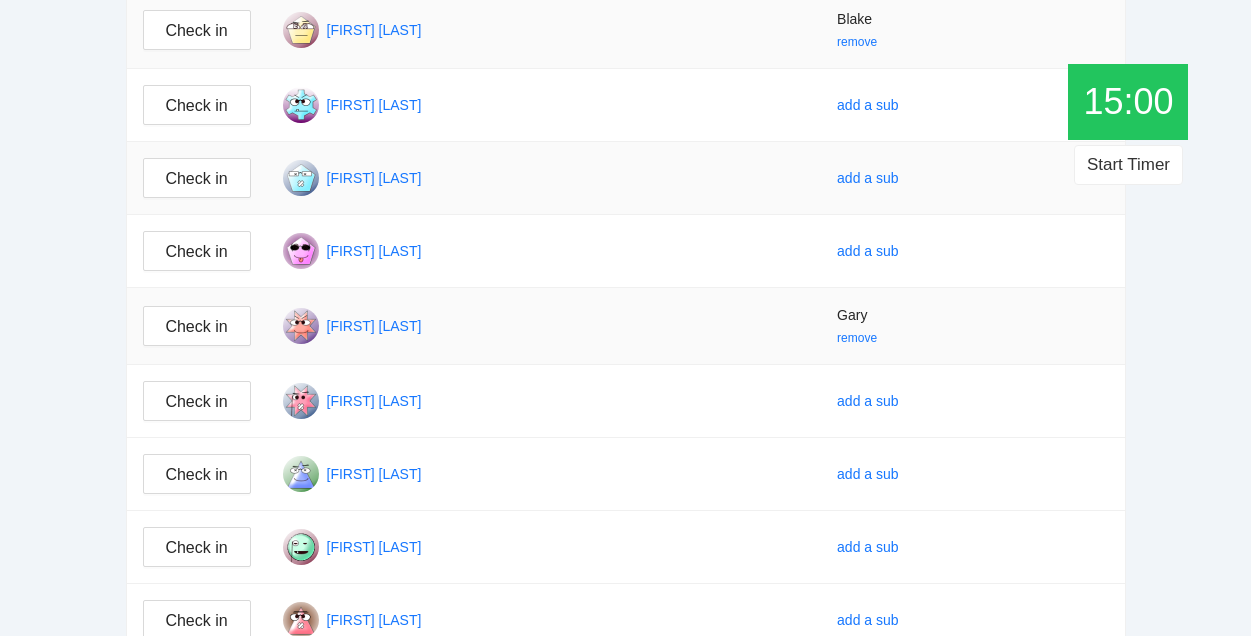 scroll, scrollTop: 0, scrollLeft: 0, axis: both 